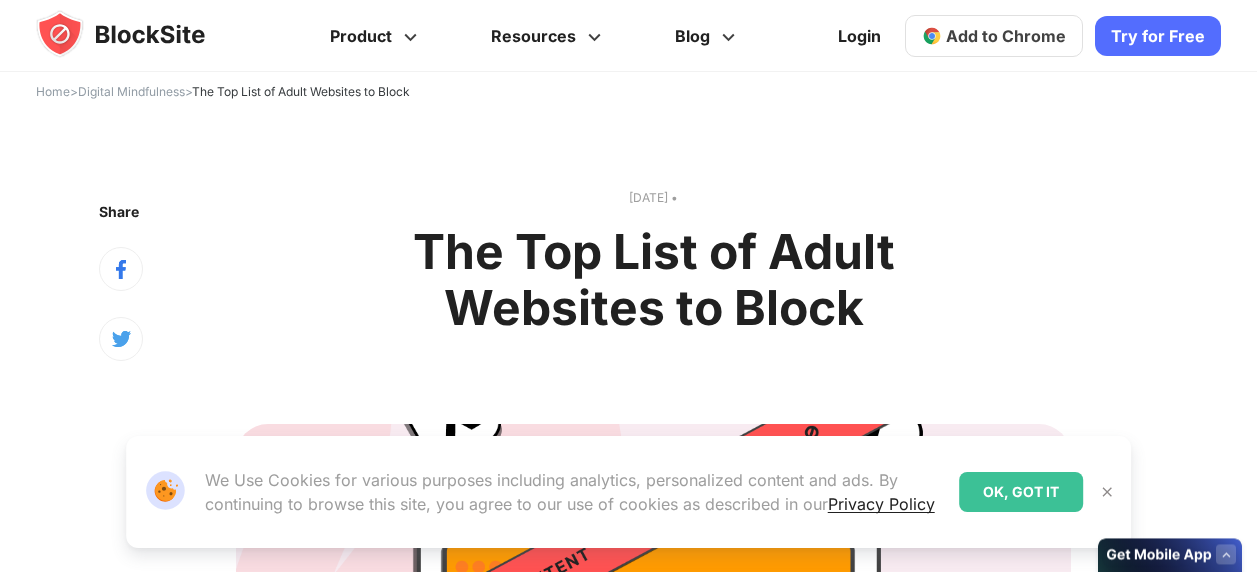 scroll, scrollTop: 500, scrollLeft: 0, axis: vertical 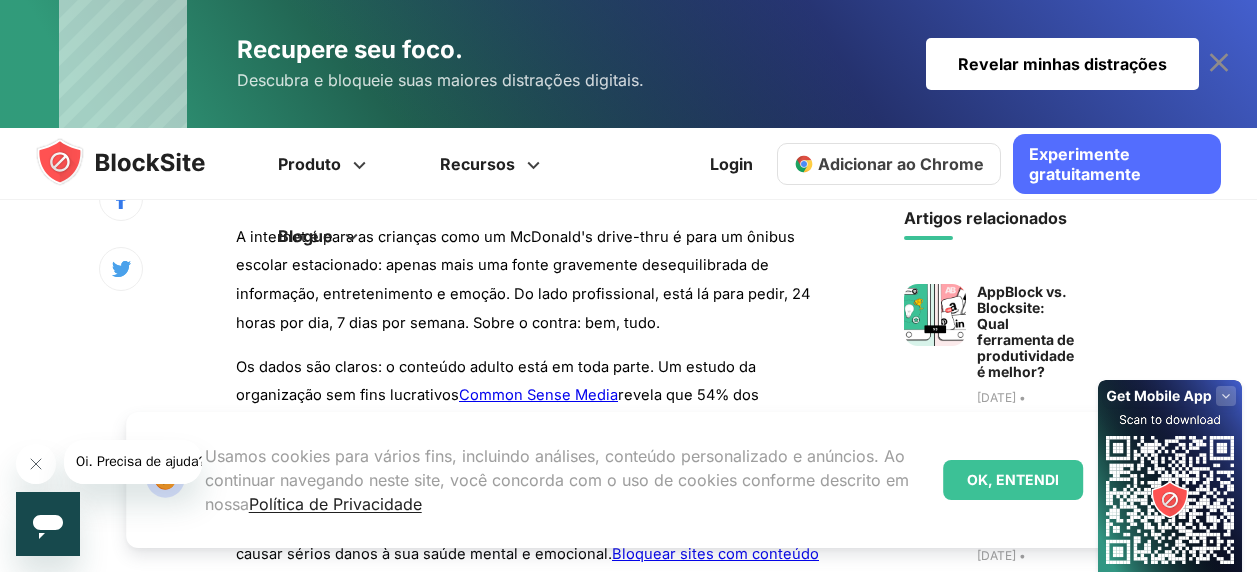 click on "OK, ENTENDI" at bounding box center (1013, 480) 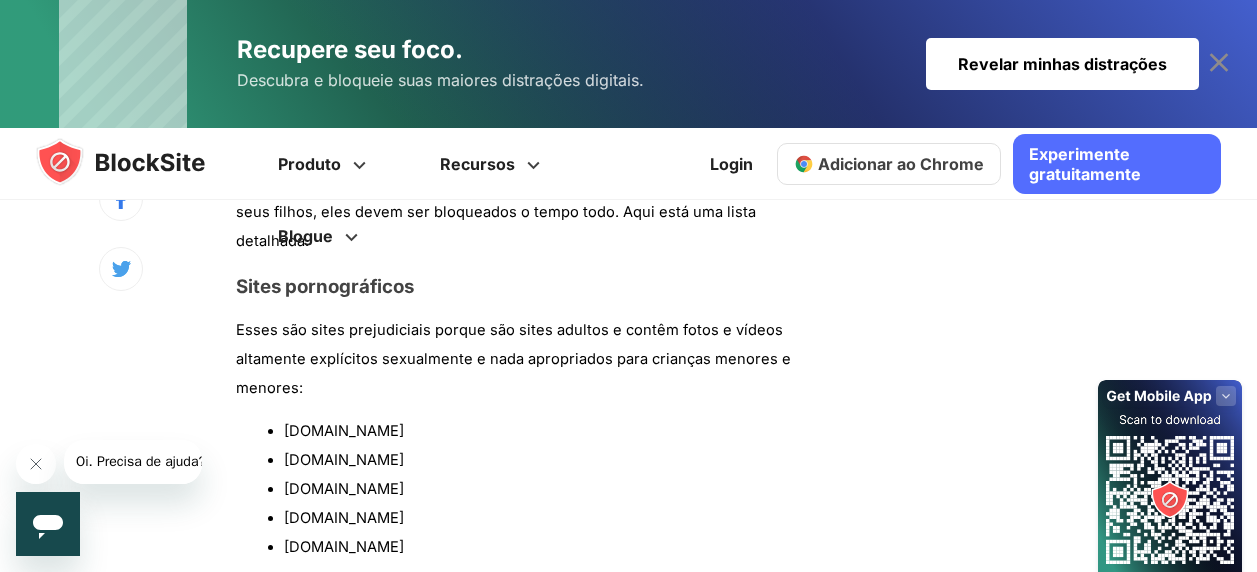 scroll, scrollTop: 2000, scrollLeft: 0, axis: vertical 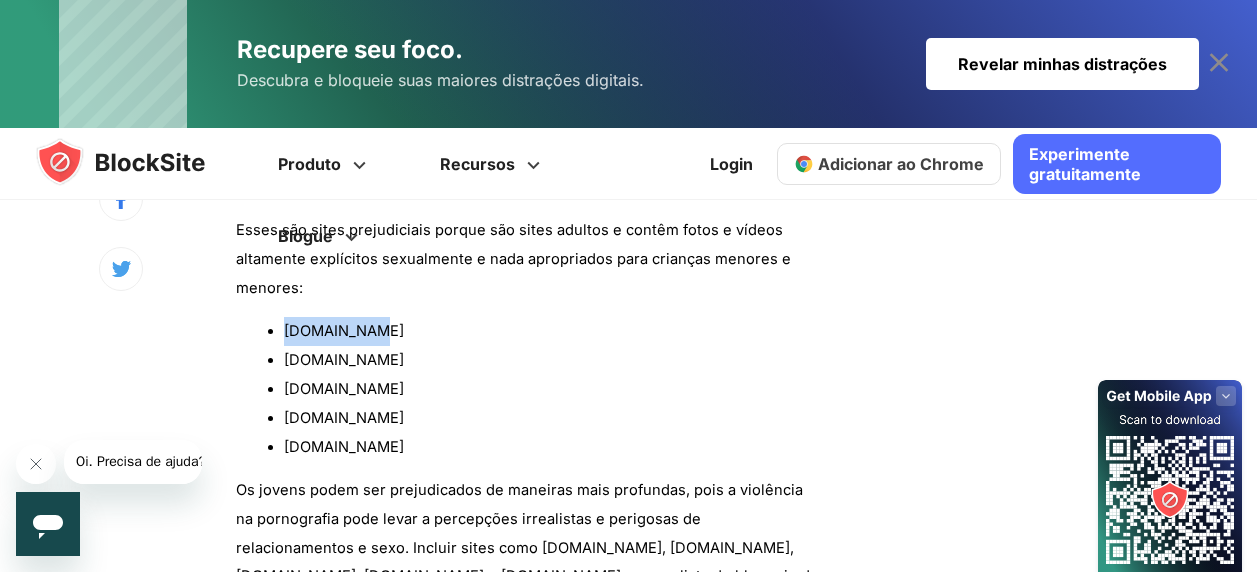 drag, startPoint x: 284, startPoint y: 329, endPoint x: 407, endPoint y: 338, distance: 123.32883 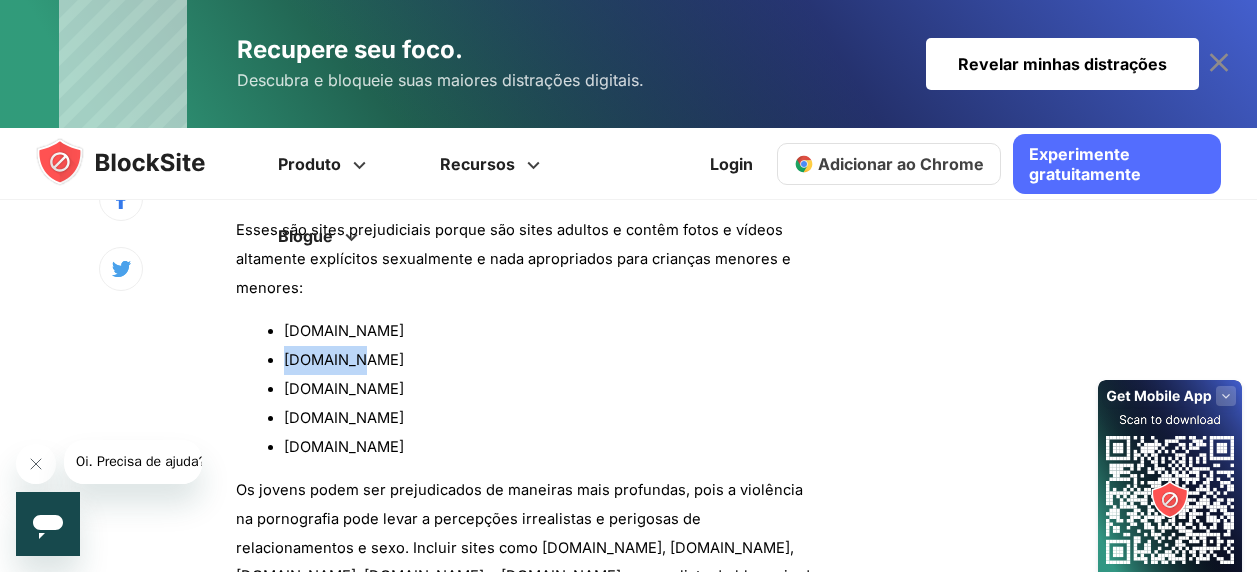 drag, startPoint x: 287, startPoint y: 359, endPoint x: 373, endPoint y: 359, distance: 86 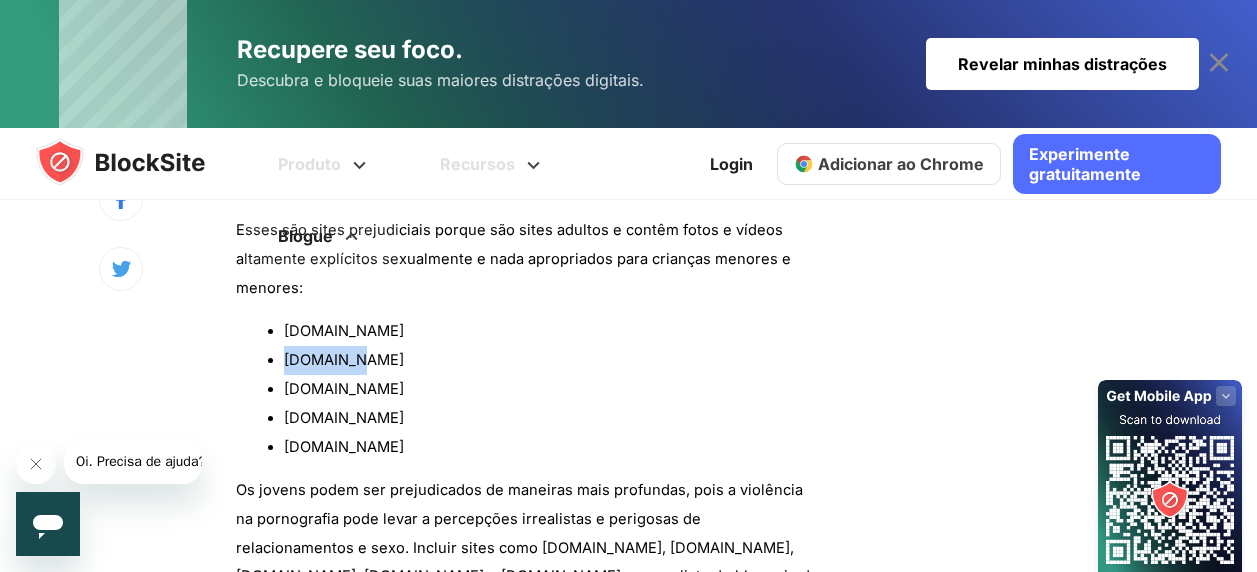 copy on "[DOMAIN_NAME]" 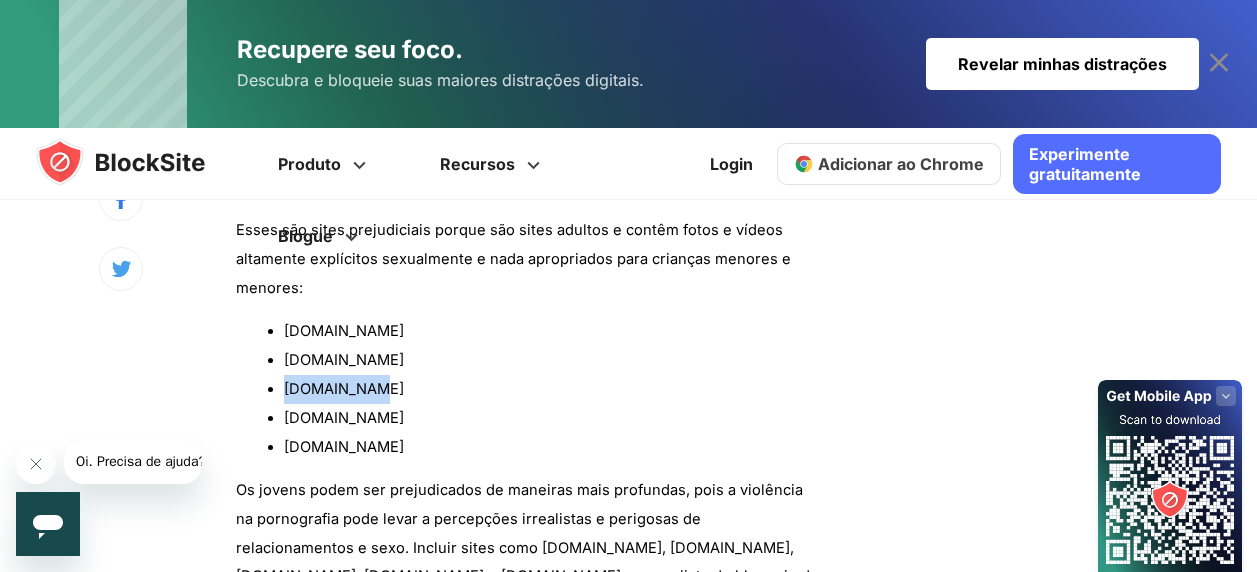 drag, startPoint x: 284, startPoint y: 382, endPoint x: 398, endPoint y: 382, distance: 114 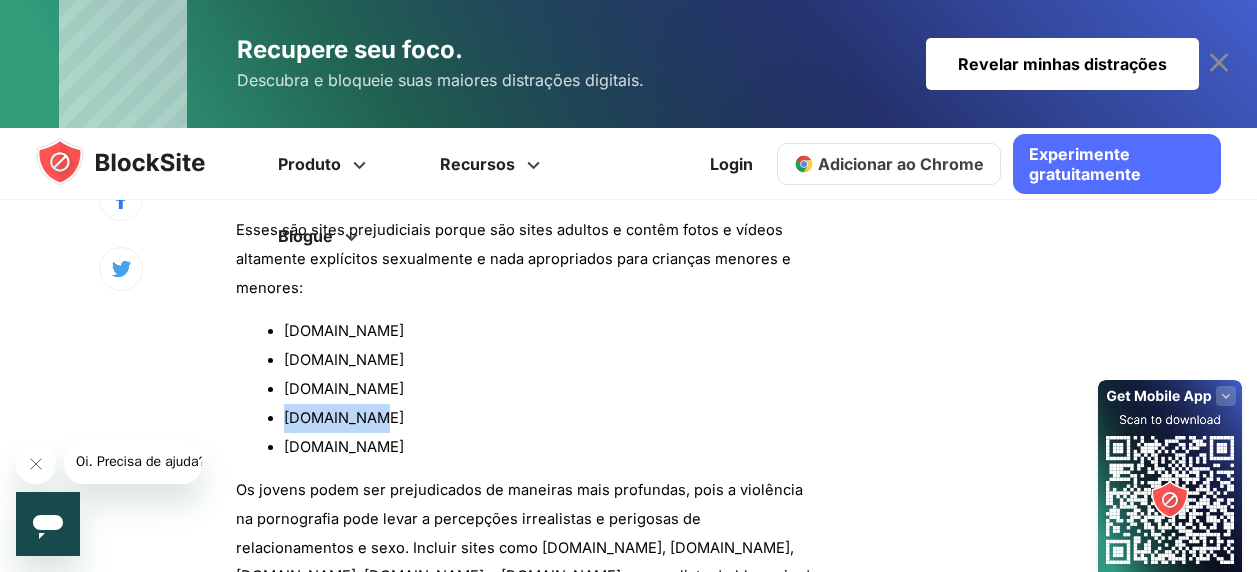 drag, startPoint x: 286, startPoint y: 420, endPoint x: 380, endPoint y: 414, distance: 94.19129 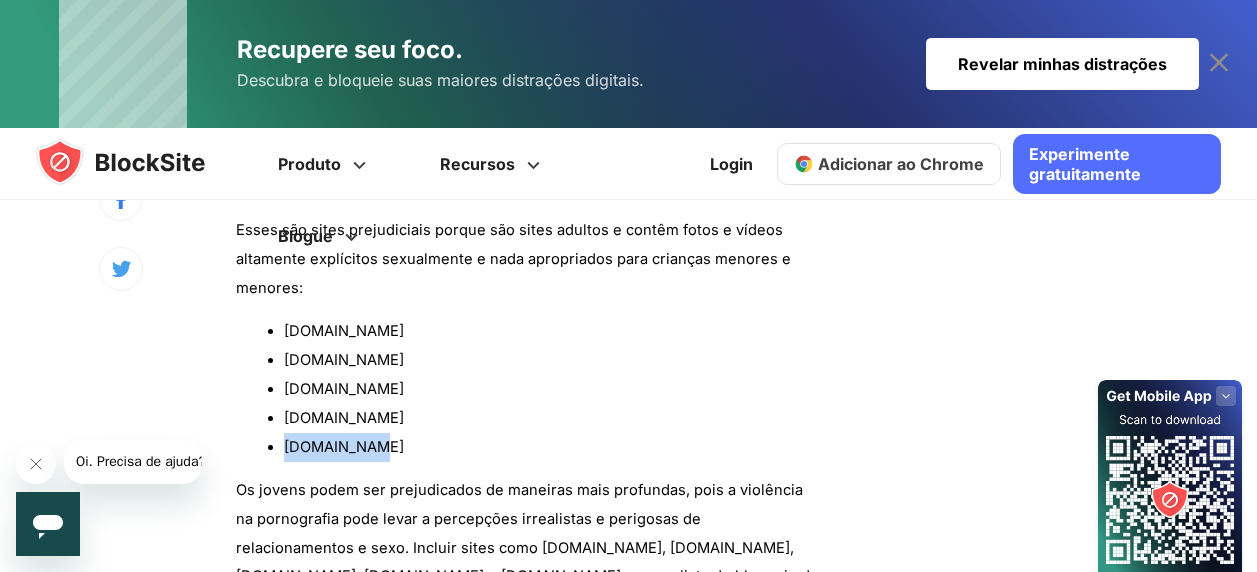 drag, startPoint x: 281, startPoint y: 447, endPoint x: 390, endPoint y: 446, distance: 109.004585 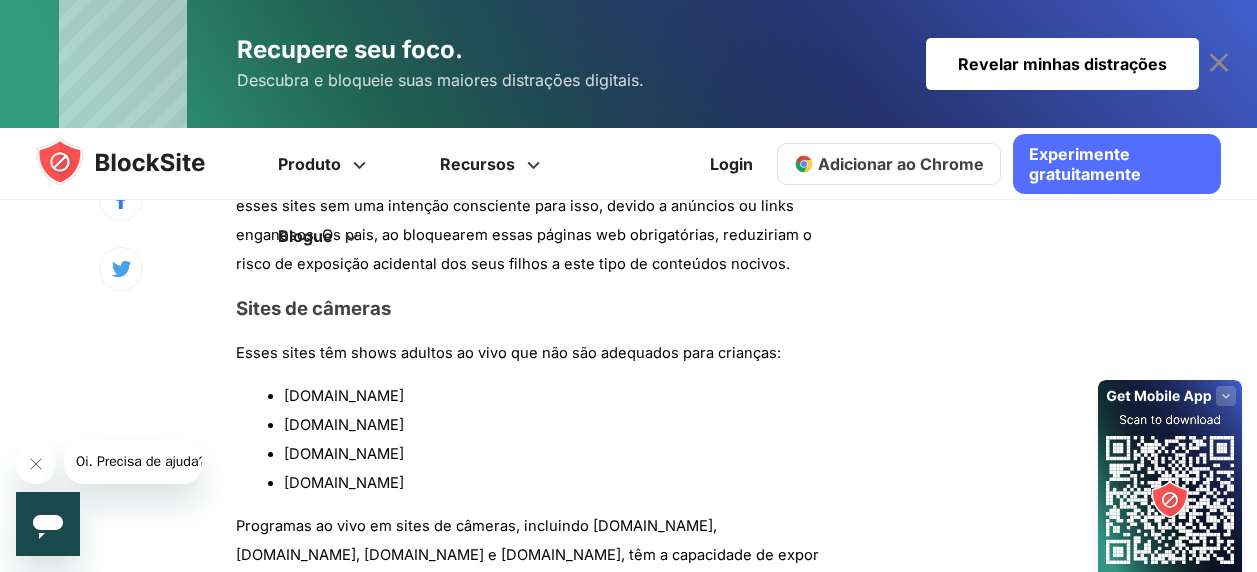 scroll, scrollTop: 2600, scrollLeft: 0, axis: vertical 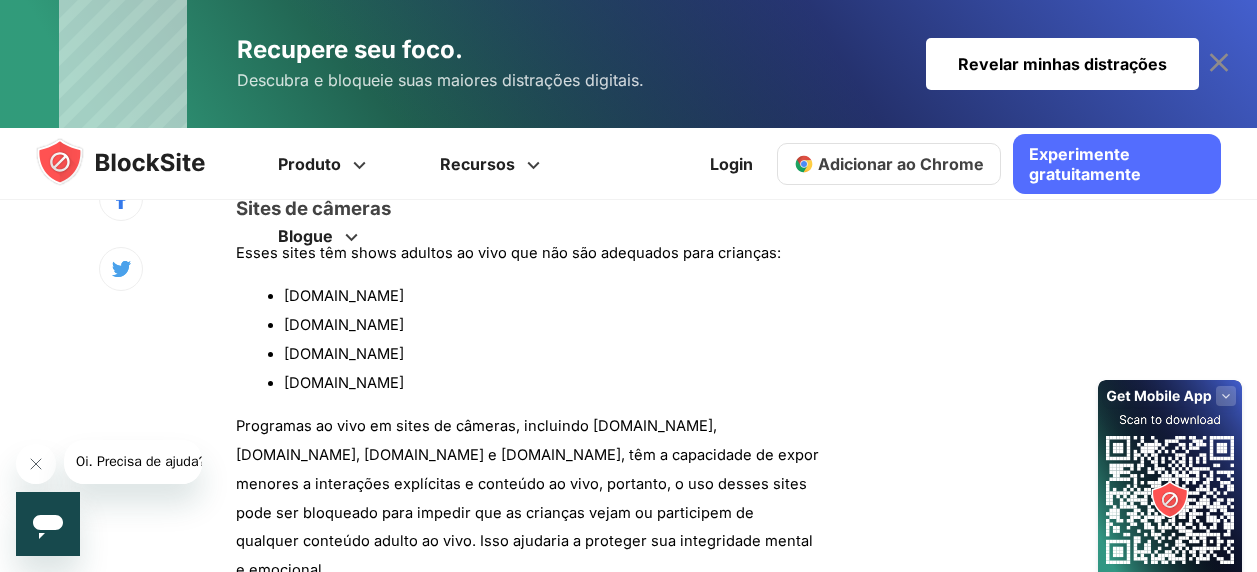 drag, startPoint x: 285, startPoint y: 325, endPoint x: 402, endPoint y: 324, distance: 117.00427 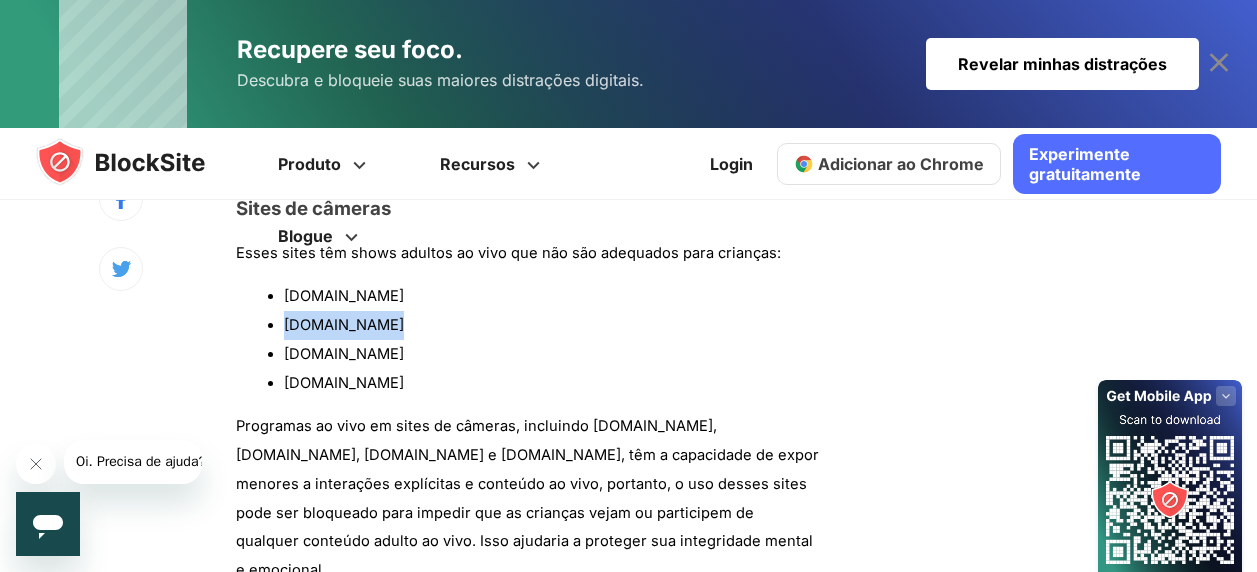 drag, startPoint x: 285, startPoint y: 354, endPoint x: 418, endPoint y: 353, distance: 133.00375 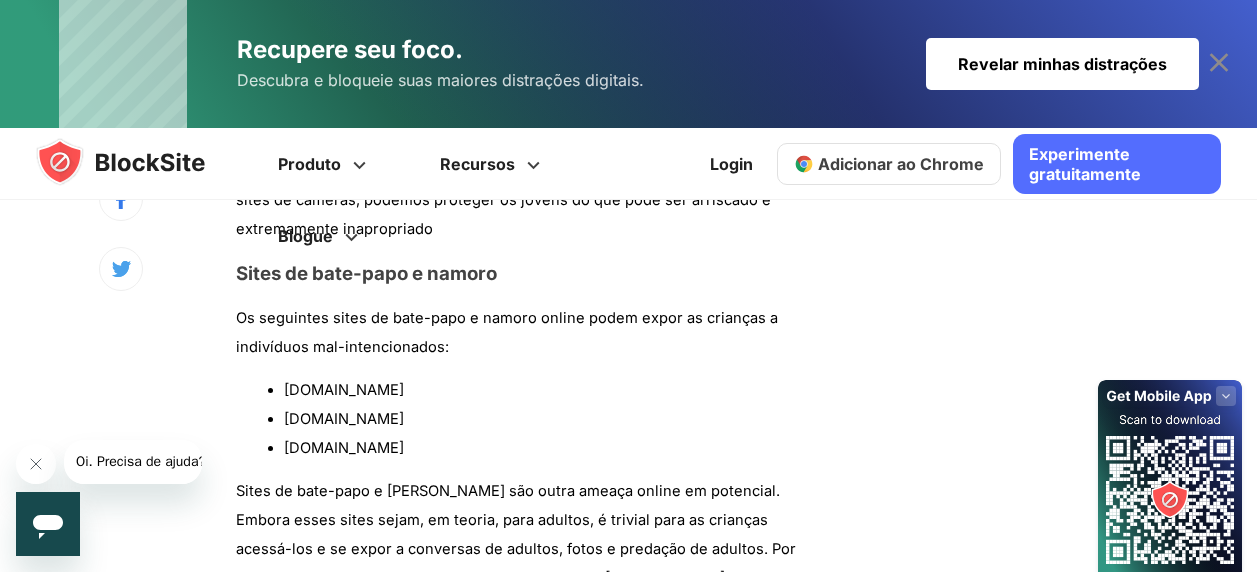 scroll, scrollTop: 3200, scrollLeft: 0, axis: vertical 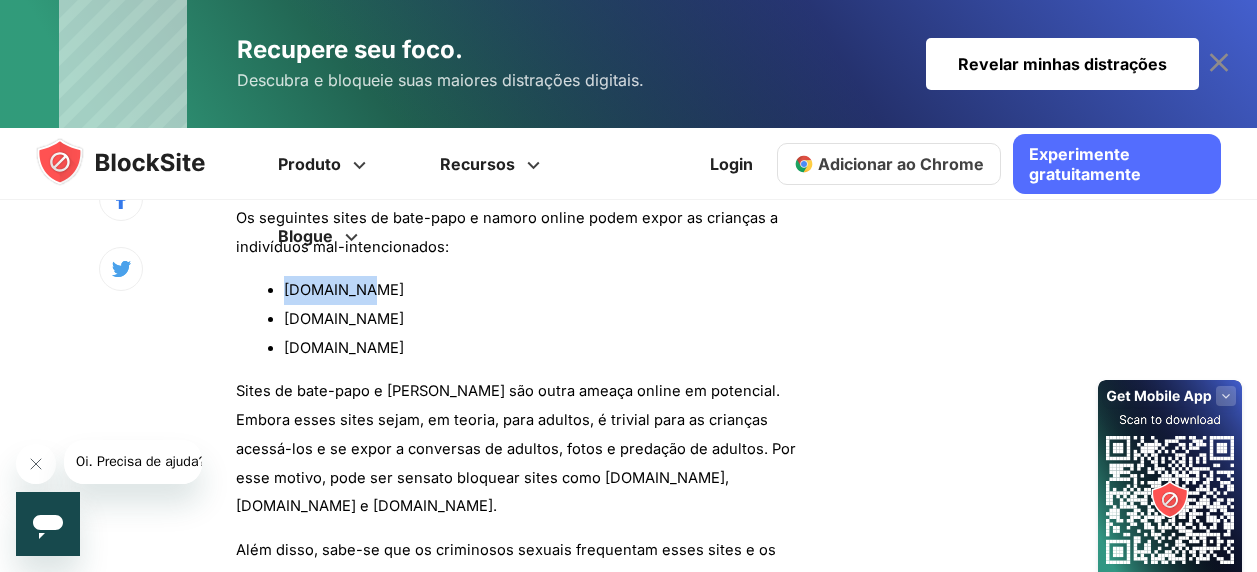 drag, startPoint x: 285, startPoint y: 320, endPoint x: 395, endPoint y: 328, distance: 110.29053 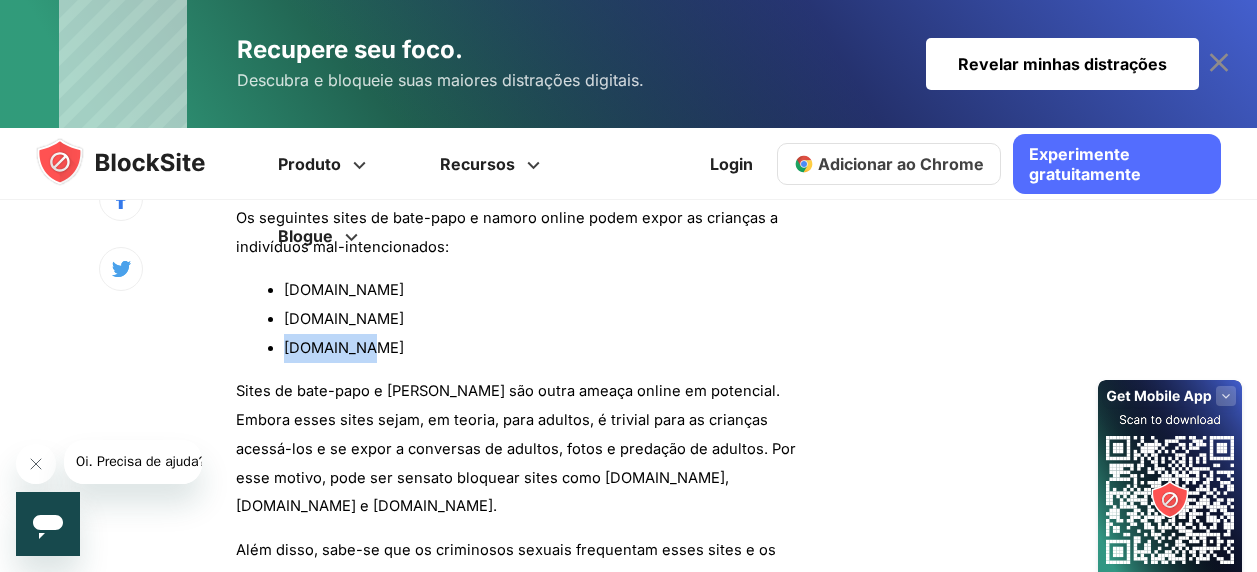 drag, startPoint x: 286, startPoint y: 381, endPoint x: 378, endPoint y: 381, distance: 92 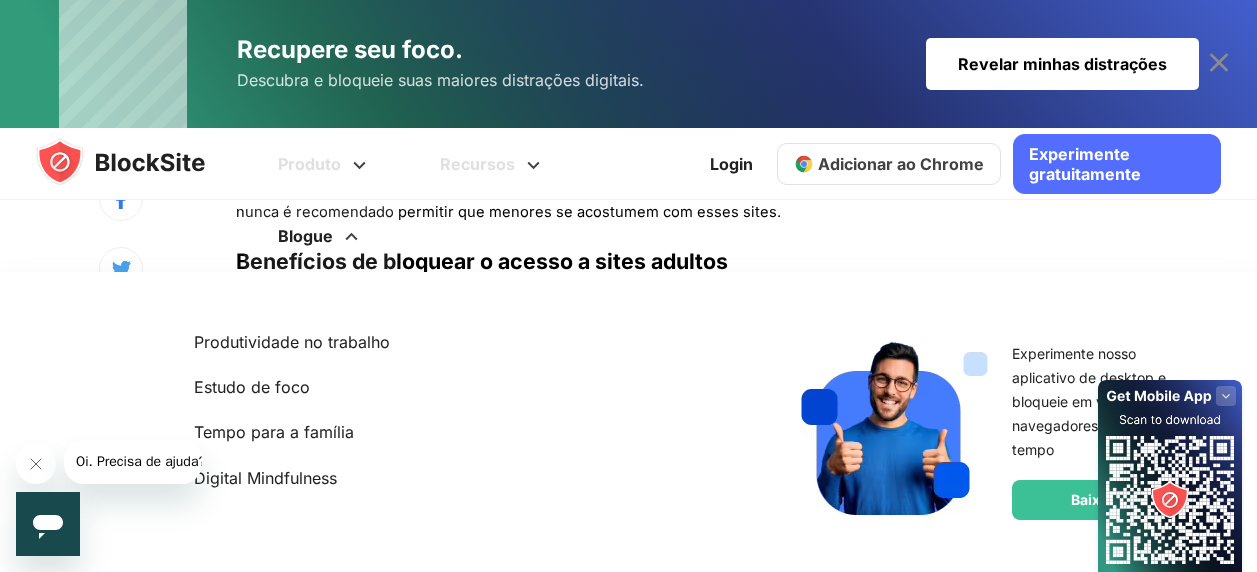 scroll, scrollTop: 3718, scrollLeft: 0, axis: vertical 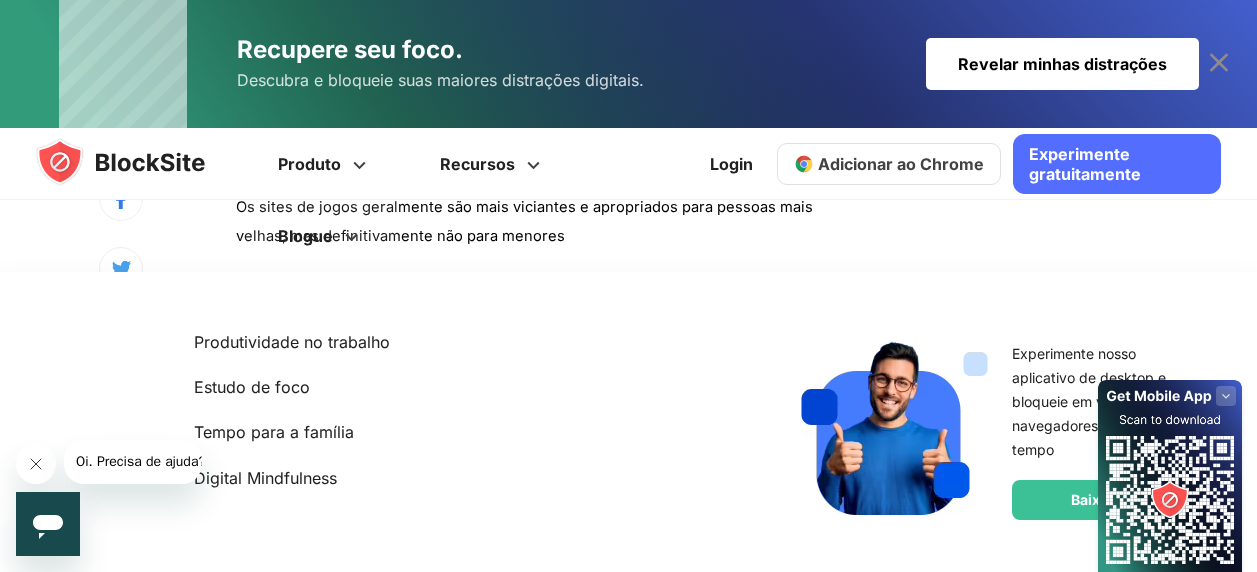 click 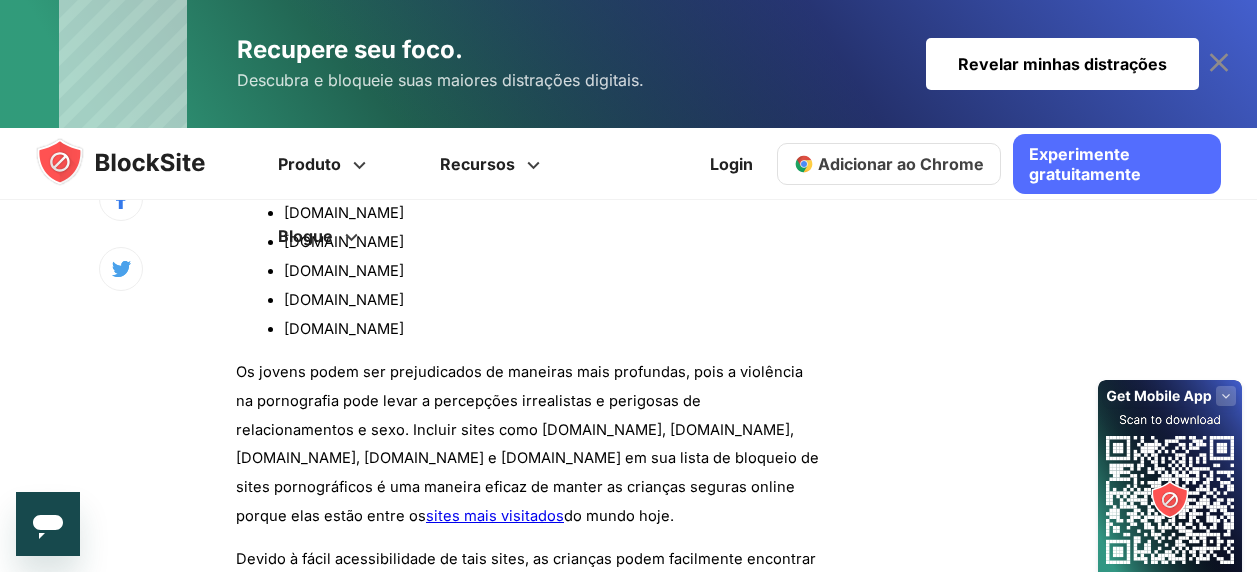 scroll, scrollTop: 2018, scrollLeft: 0, axis: vertical 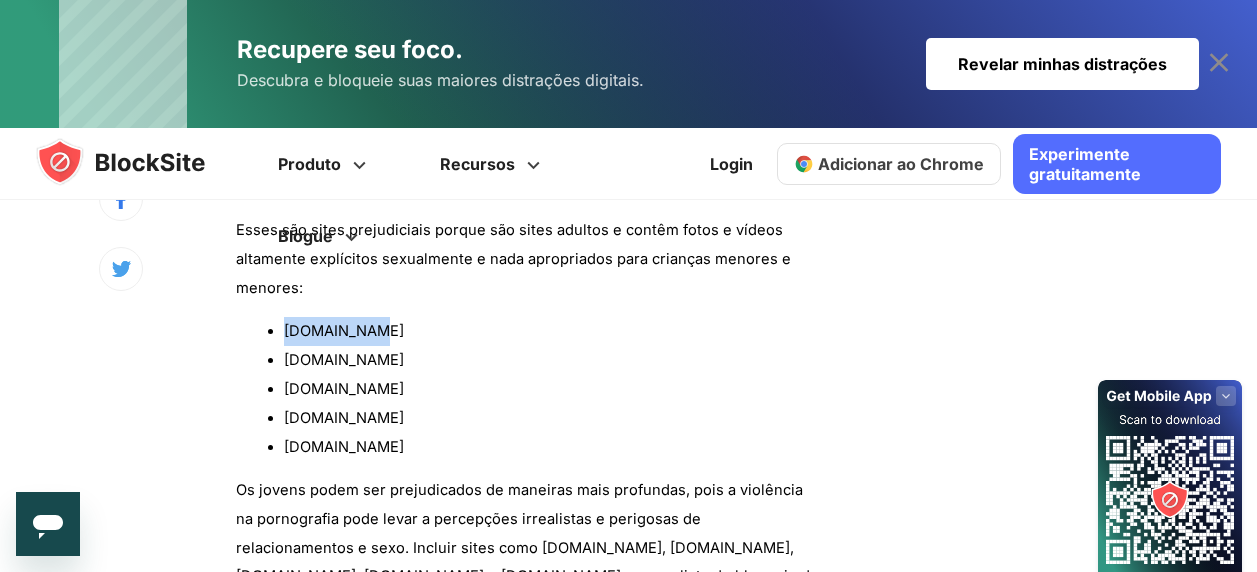 drag, startPoint x: 286, startPoint y: 337, endPoint x: 394, endPoint y: 333, distance: 108.07405 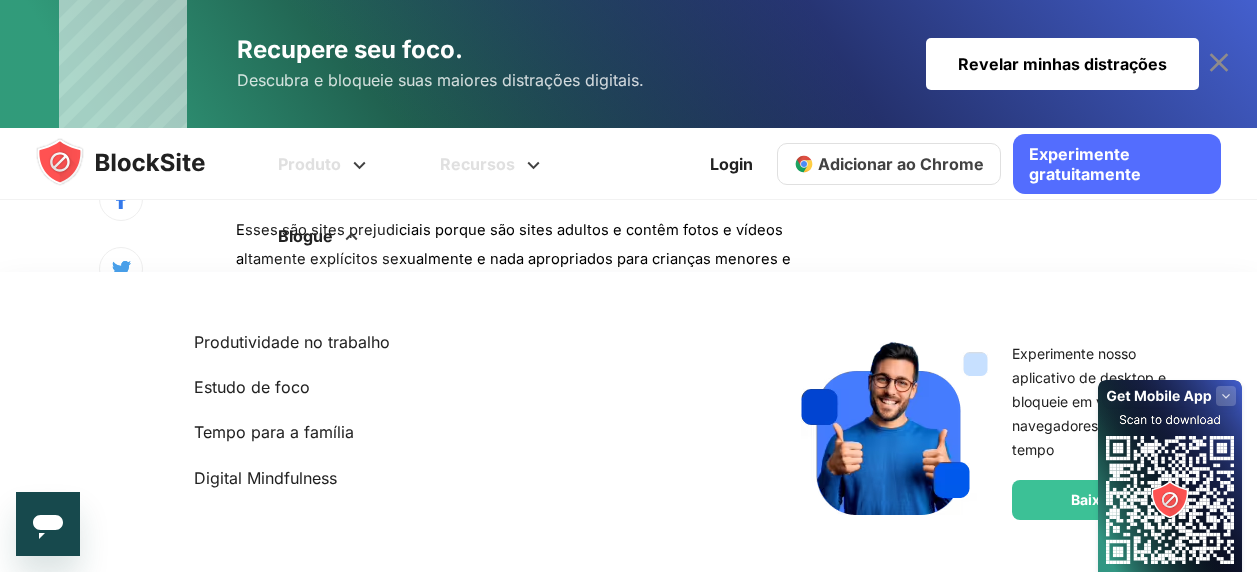 copy on "[DOMAIN_NAME]" 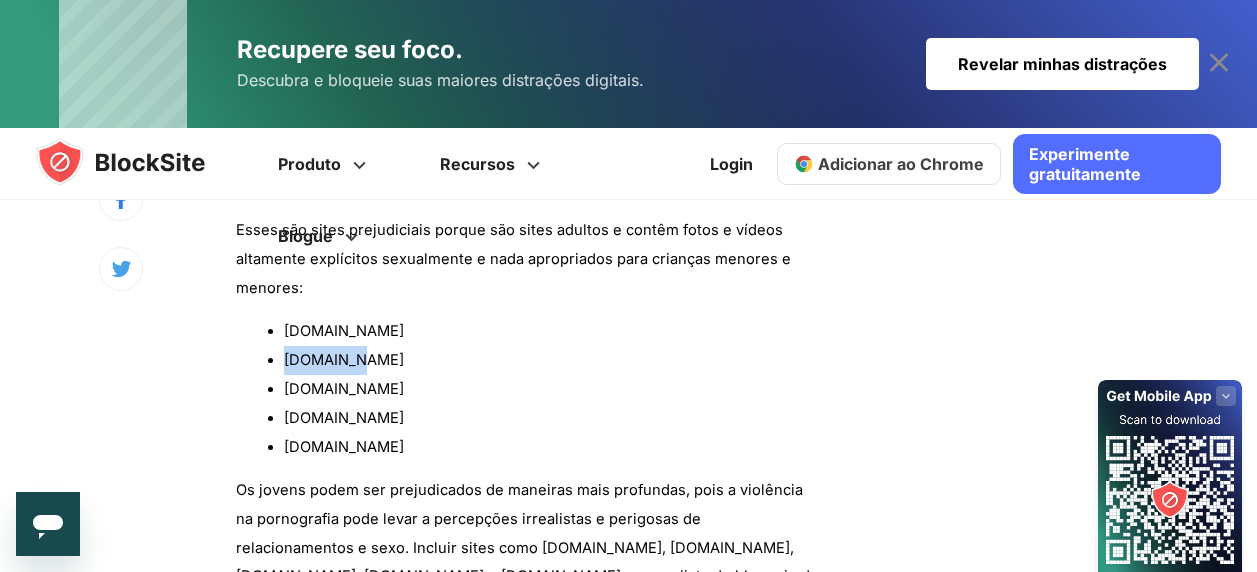 drag, startPoint x: 284, startPoint y: 364, endPoint x: 366, endPoint y: 365, distance: 82.006096 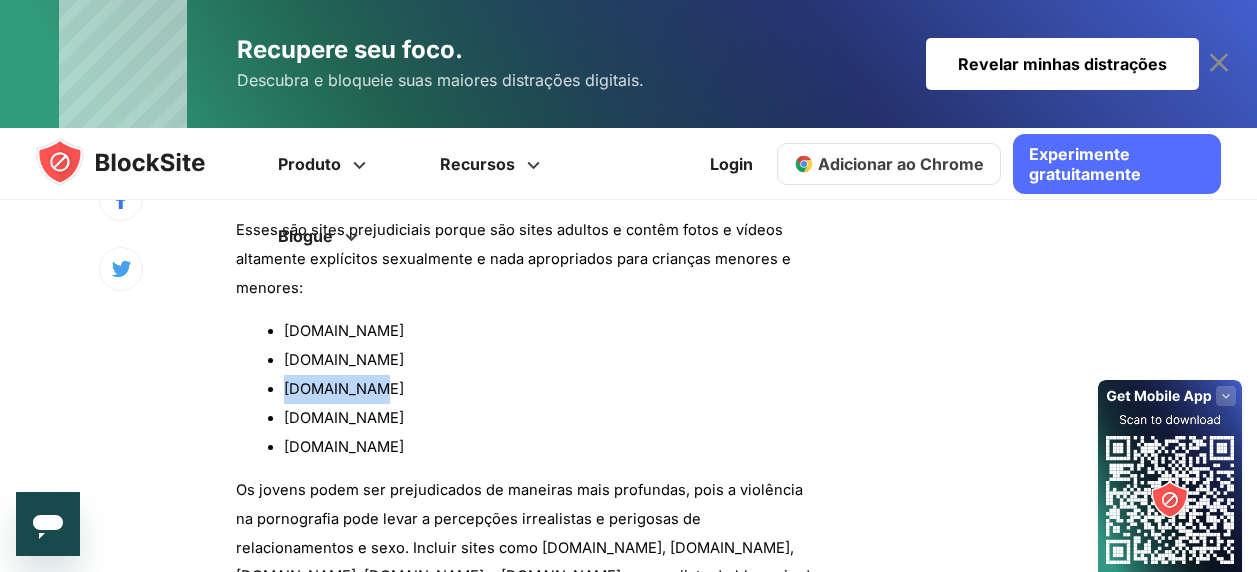drag, startPoint x: 283, startPoint y: 392, endPoint x: 379, endPoint y: 391, distance: 96.00521 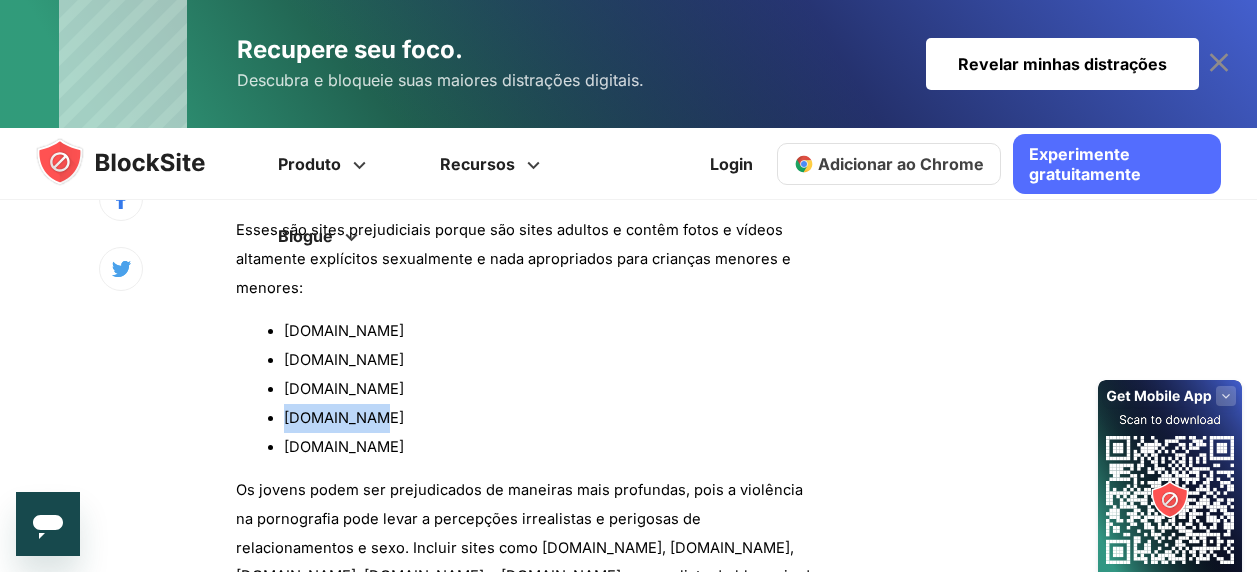 drag, startPoint x: 284, startPoint y: 419, endPoint x: 397, endPoint y: 419, distance: 113 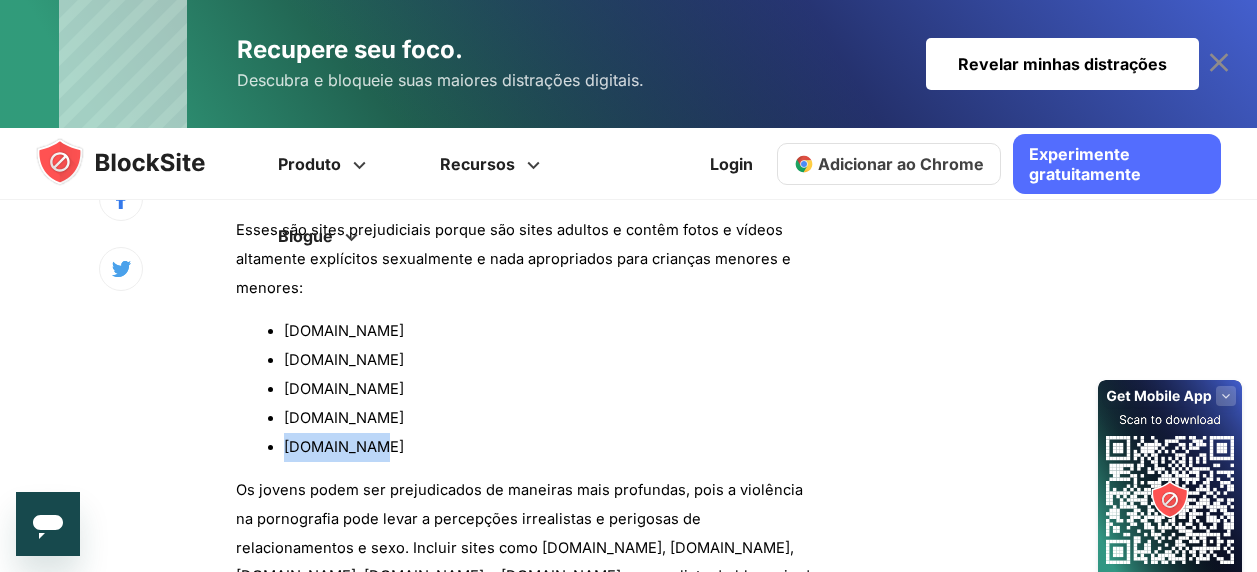 drag, startPoint x: 286, startPoint y: 449, endPoint x: 393, endPoint y: 447, distance: 107.01869 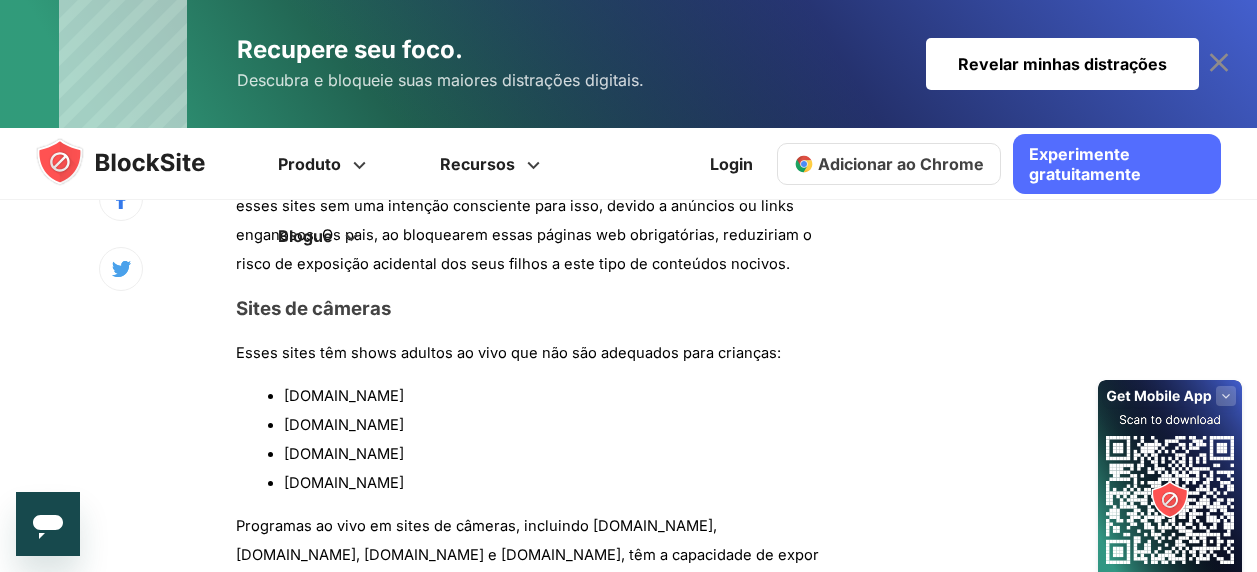 drag, startPoint x: 285, startPoint y: 423, endPoint x: 396, endPoint y: 423, distance: 111 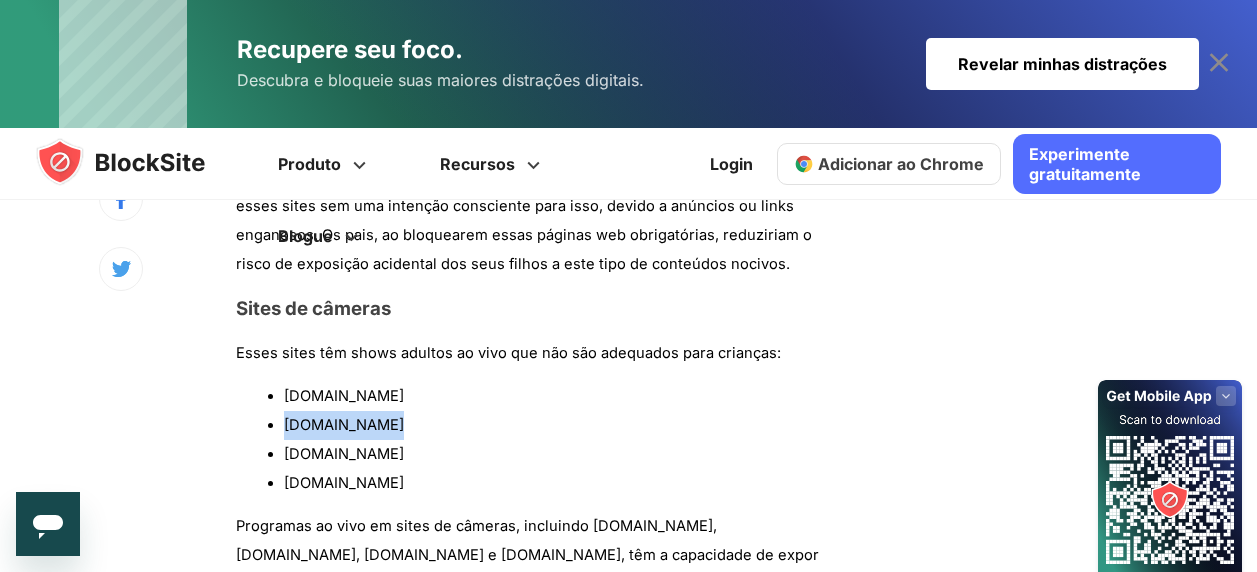 drag, startPoint x: 285, startPoint y: 451, endPoint x: 437, endPoint y: 453, distance: 152.01315 